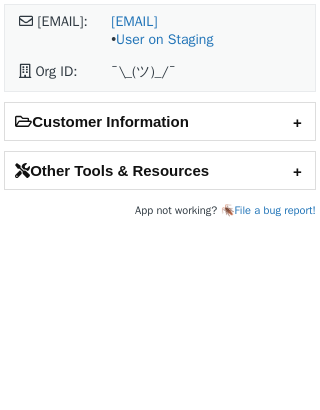 scroll, scrollTop: 0, scrollLeft: 0, axis: both 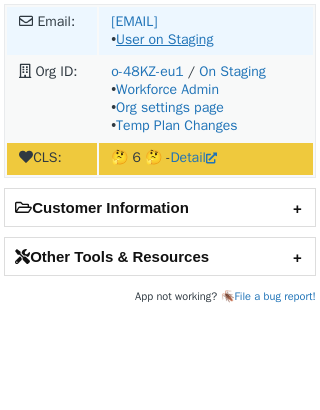 click on "User on Staging" at bounding box center (164, 39) 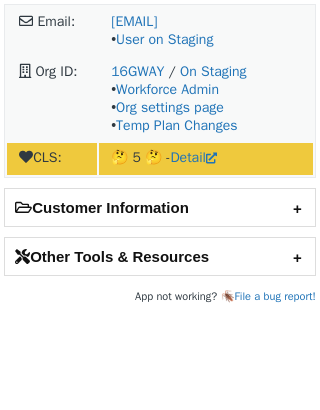 scroll, scrollTop: 0, scrollLeft: 0, axis: both 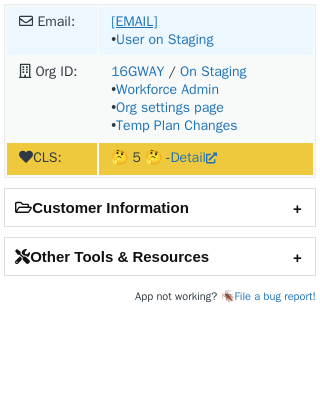 click on "[USERNAME]@example.com" at bounding box center [134, 21] 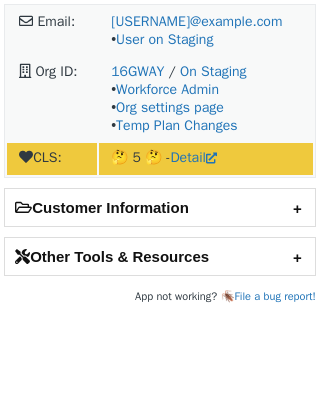scroll, scrollTop: 0, scrollLeft: 0, axis: both 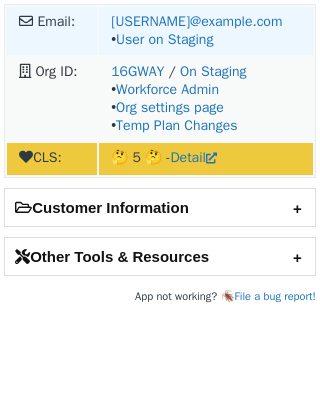 click on "[USERNAME]@example.com •  User on Staging" at bounding box center (206, 31) 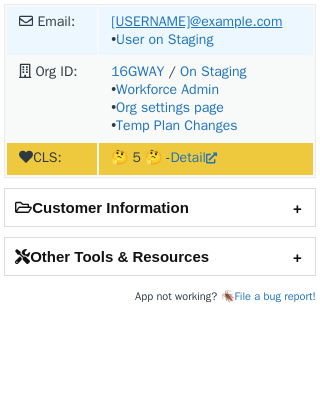 click on "aplayner@informatica.com" at bounding box center [196, 21] 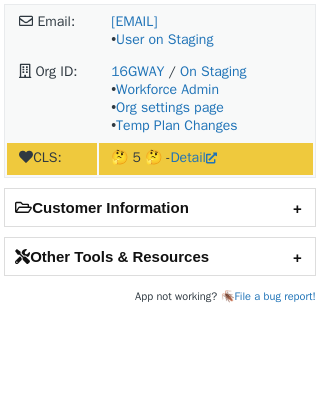 scroll, scrollTop: 0, scrollLeft: 0, axis: both 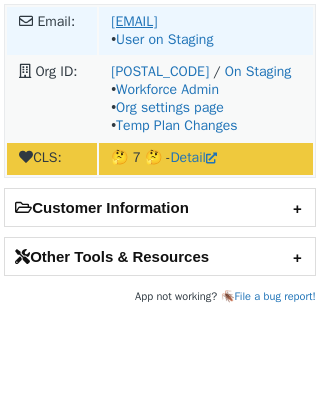 click on "marthag@canva.com" at bounding box center (134, 21) 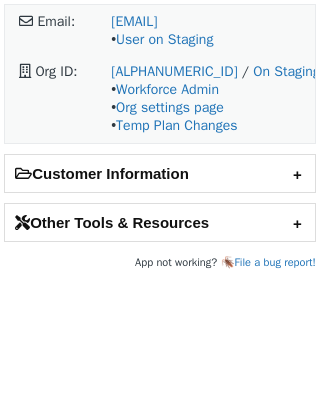scroll, scrollTop: 0, scrollLeft: 0, axis: both 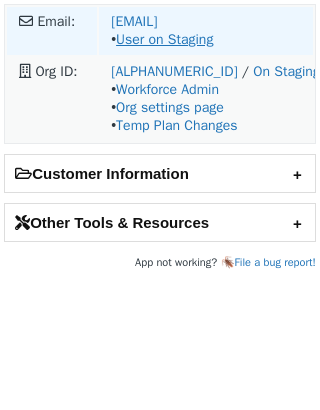 click on "User on Staging" at bounding box center (164, 39) 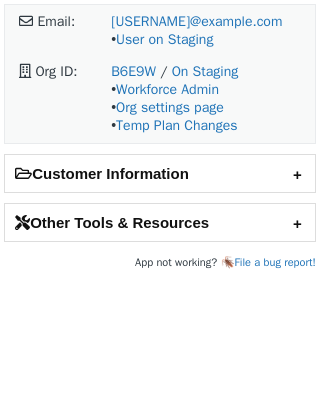 scroll, scrollTop: 0, scrollLeft: 0, axis: both 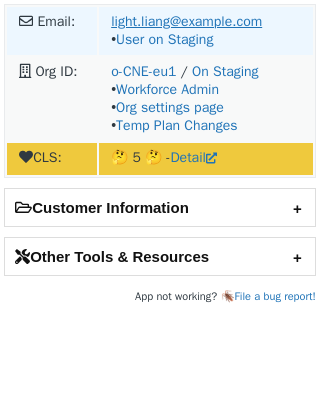 click on "light.liang@dragonpass.com" at bounding box center [186, 21] 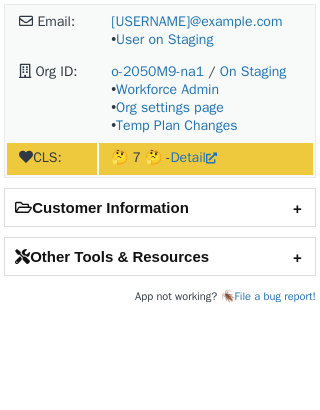 scroll, scrollTop: 0, scrollLeft: 0, axis: both 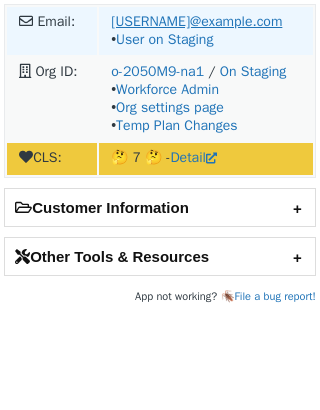 click on "[USERNAME]@example.com" at bounding box center [196, 21] 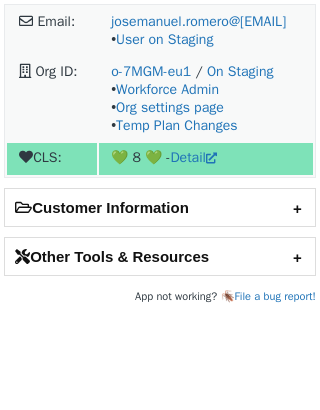 scroll, scrollTop: 0, scrollLeft: 0, axis: both 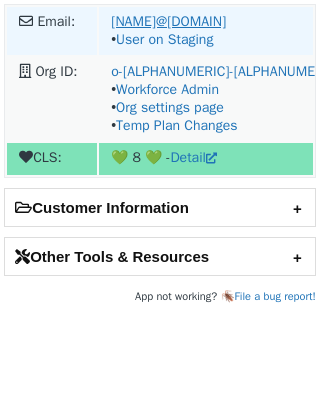 click on "[NAME]@[DOMAIN]" at bounding box center (168, 21) 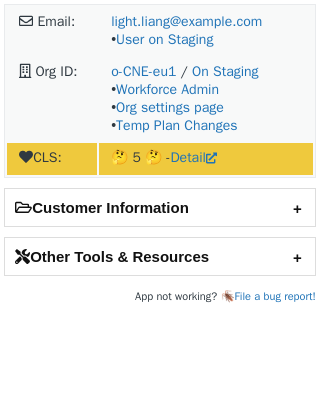 scroll, scrollTop: 0, scrollLeft: 0, axis: both 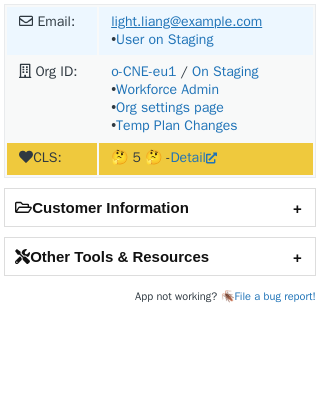 click on "light.liang@example.com" at bounding box center [186, 21] 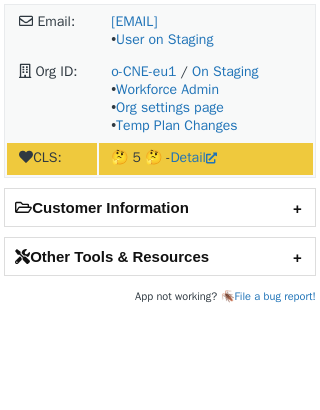 scroll, scrollTop: 0, scrollLeft: 0, axis: both 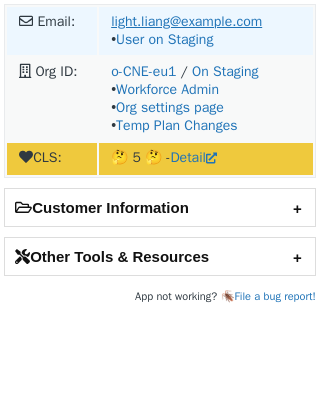 click on "[EMAIL]" at bounding box center [186, 21] 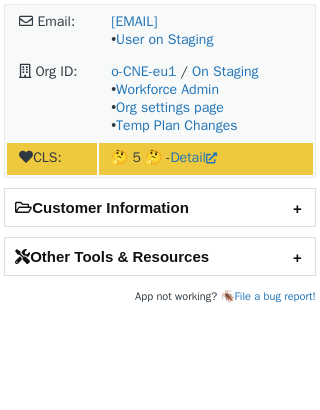 scroll, scrollTop: 0, scrollLeft: 0, axis: both 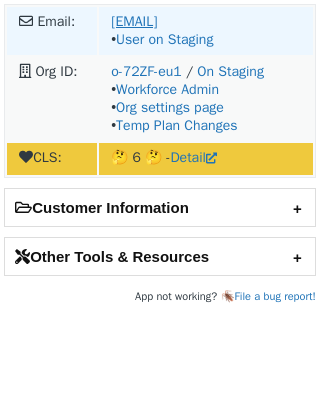 click on "britny.lawhorn@regalcinemas.com" at bounding box center (134, 21) 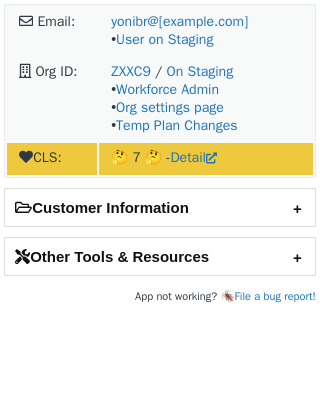 scroll, scrollTop: 0, scrollLeft: 0, axis: both 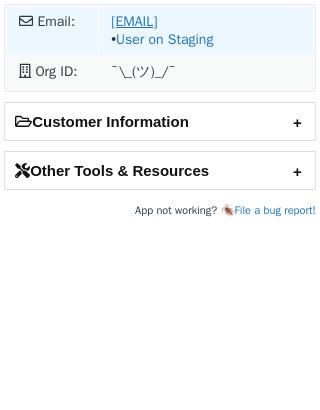 click on "[EMAIL]" at bounding box center (134, 21) 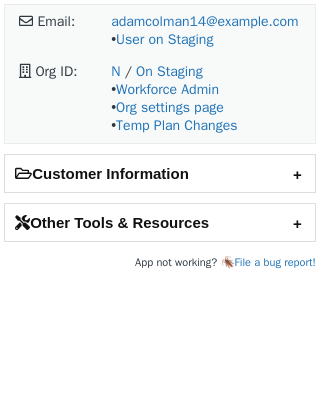 scroll, scrollTop: 0, scrollLeft: 0, axis: both 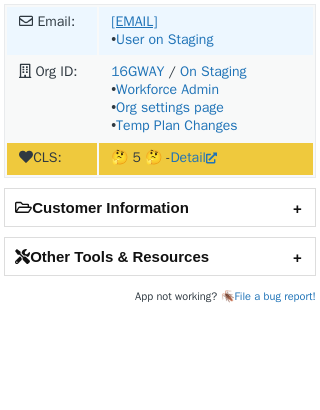 click on "aplayner@informatica.com" at bounding box center [134, 21] 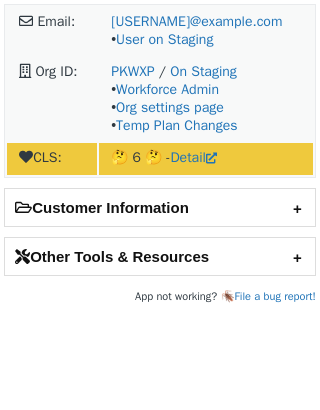 scroll, scrollTop: 0, scrollLeft: 0, axis: both 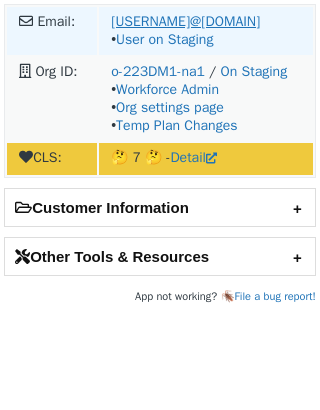 click on "[USERNAME]@[DOMAIN]" at bounding box center [185, 21] 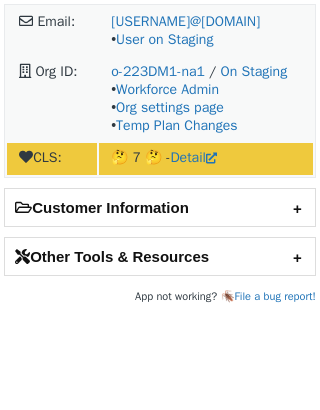 scroll, scrollTop: 0, scrollLeft: 0, axis: both 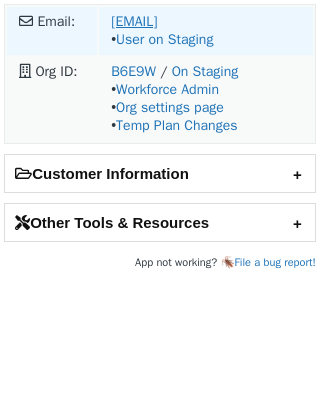 click on "[EMAIL]" at bounding box center [134, 21] 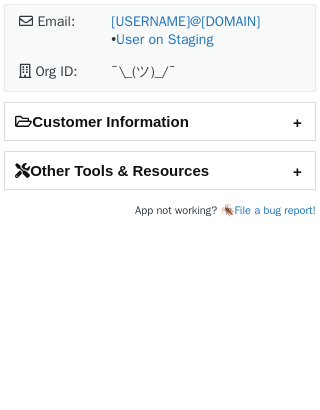 scroll, scrollTop: 0, scrollLeft: 0, axis: both 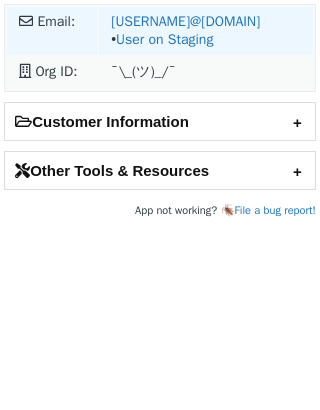 click on "marymercado08456@gmail.com •  User on Staging" at bounding box center (206, 31) 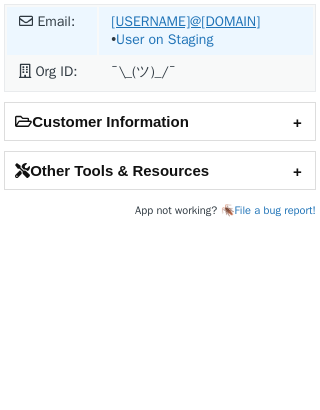 click on "marymercado08456@gmail.com" at bounding box center (185, 21) 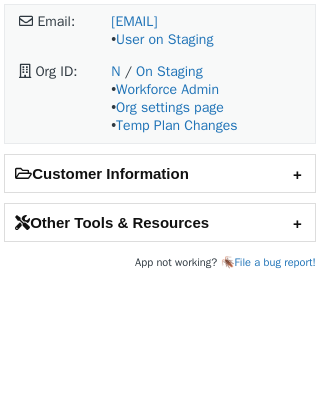 scroll, scrollTop: 0, scrollLeft: 0, axis: both 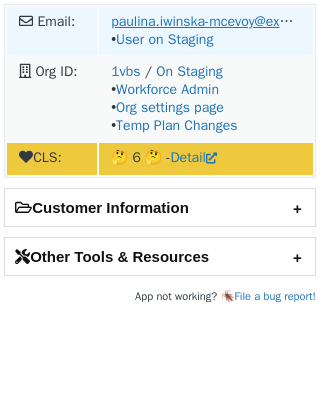 click on "paulina.iwinska-mcevoy@example.com" at bounding box center (229, 21) 